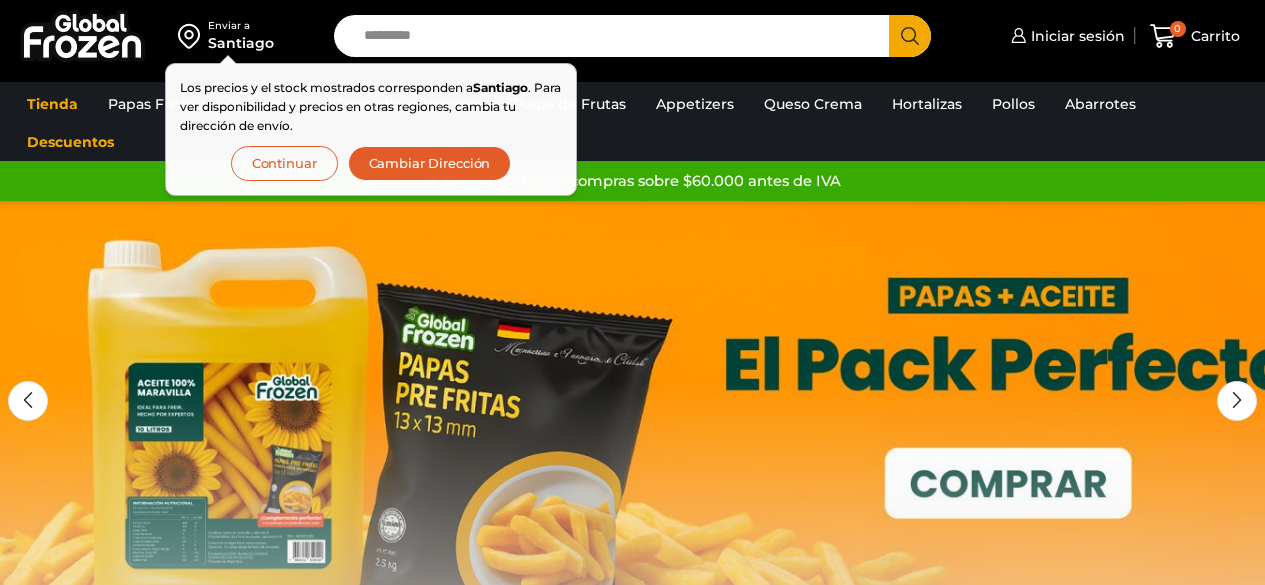 scroll, scrollTop: 0, scrollLeft: 0, axis: both 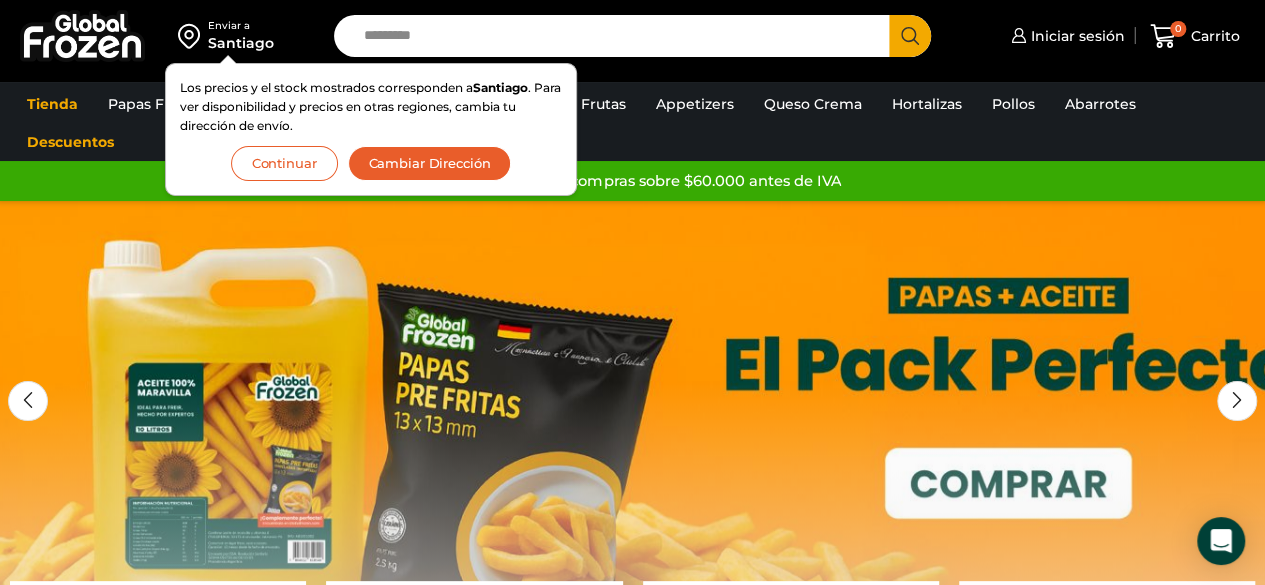 click on "Enviar a
[CITY]
Los precios y el stock mostrados corresponden a  [CITY] . Para ver disponibilidad y precios en otras regiones, cambia tu dirección de envío.
Continuar Cambiar Dirección" at bounding box center [162, 36] 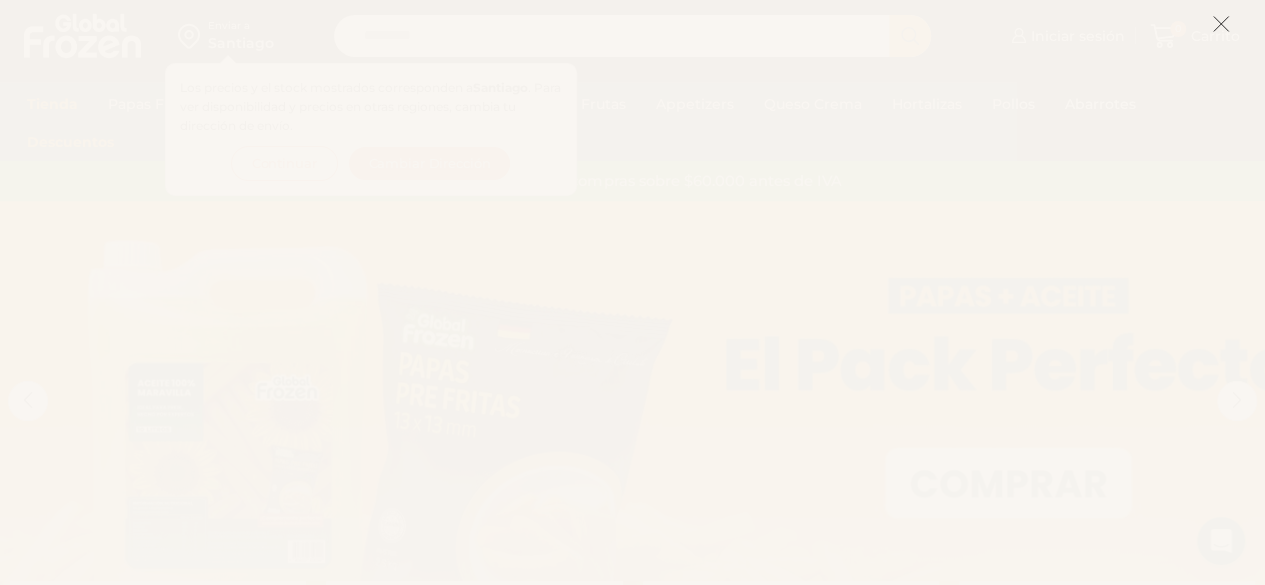 click 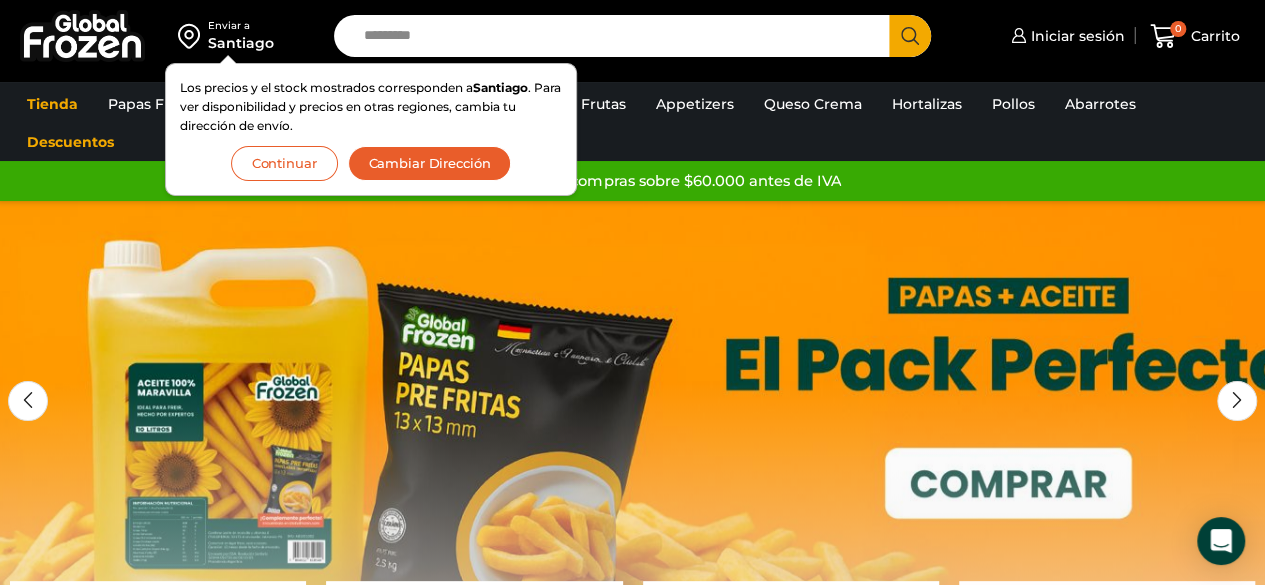 click on "Cambiar Dirección" at bounding box center (430, 163) 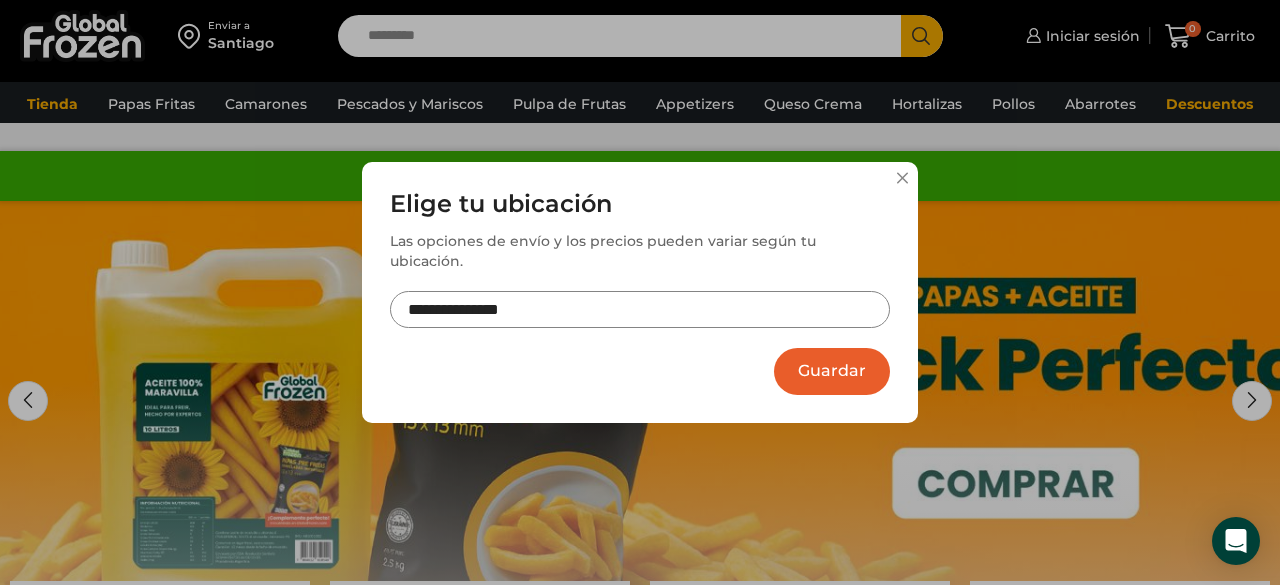 click on "**********" at bounding box center [640, 309] 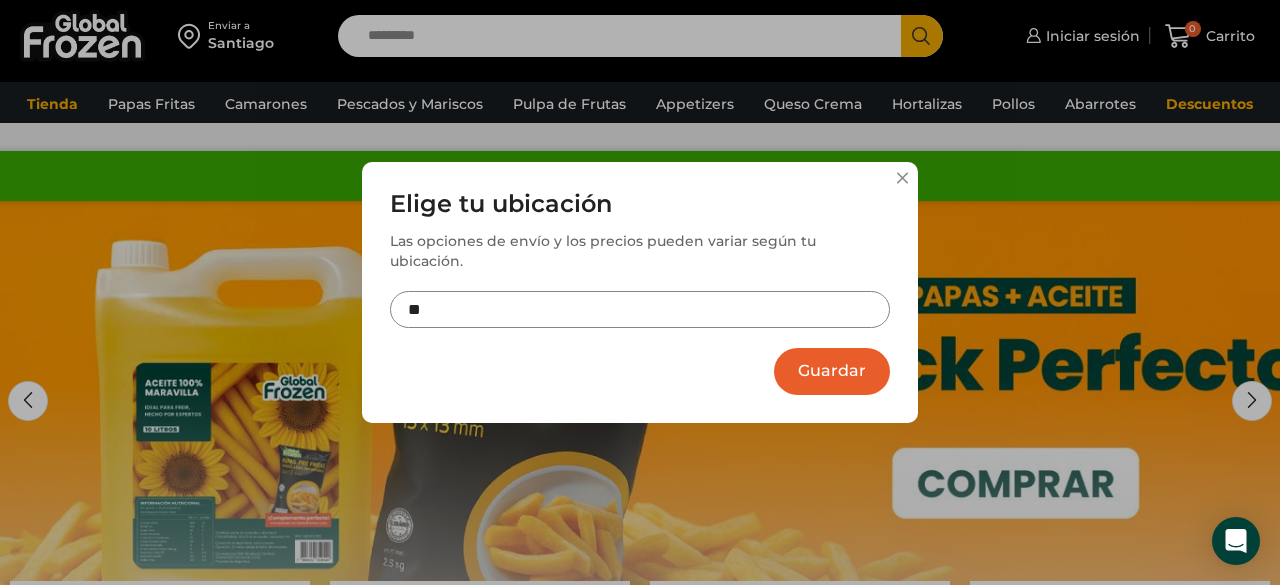type on "*" 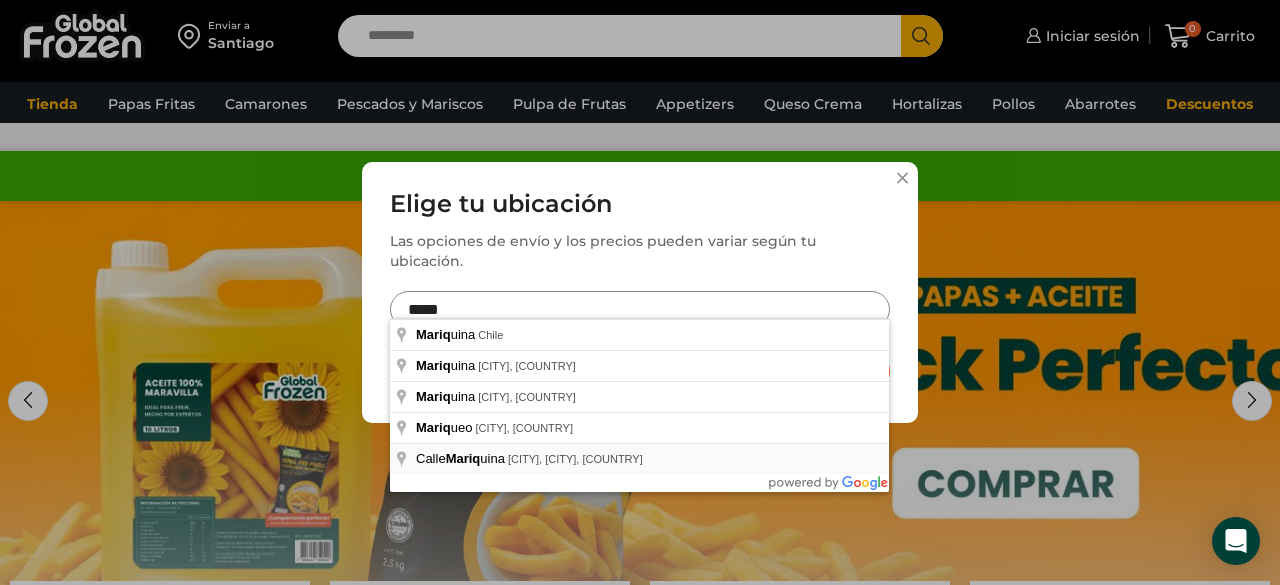 type on "**********" 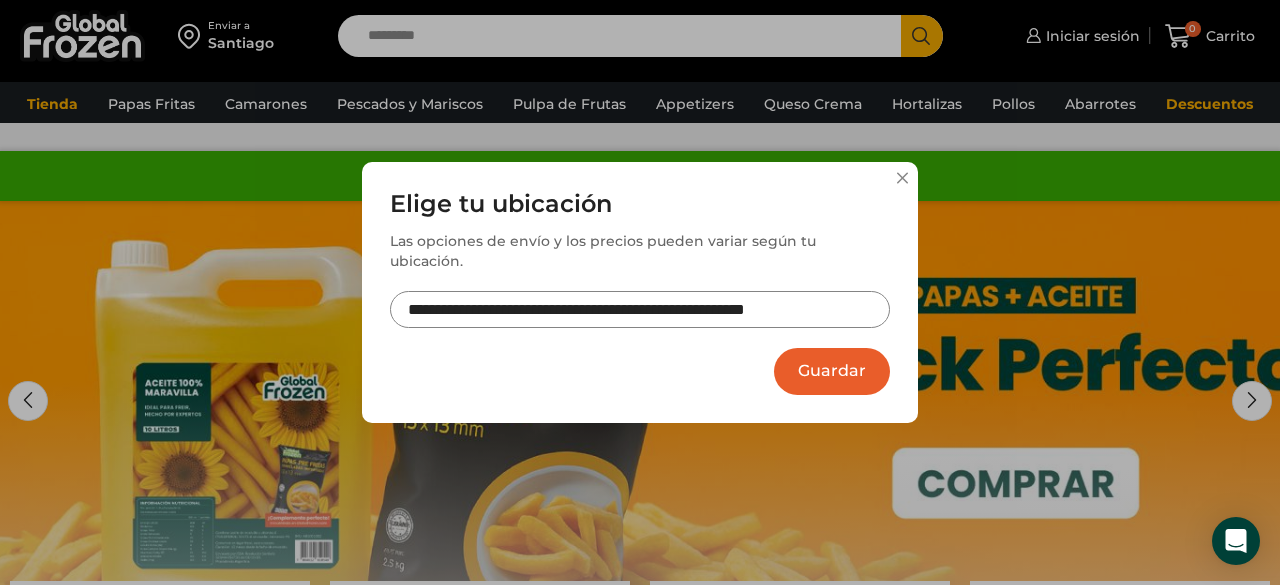 click on "Guardar" at bounding box center (832, 371) 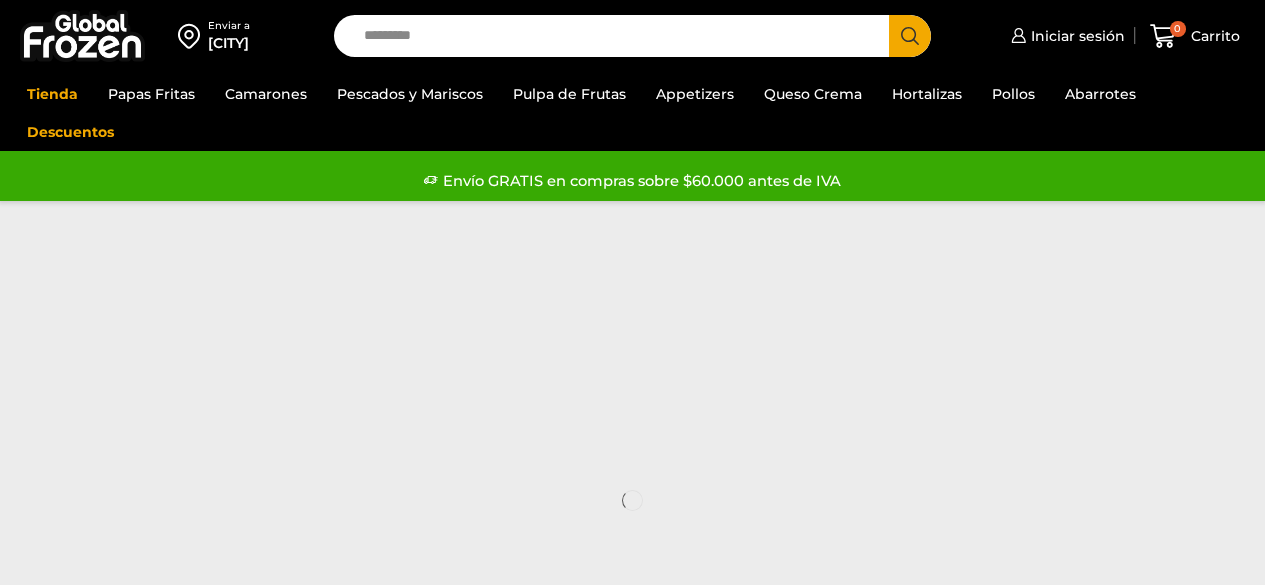 scroll, scrollTop: 0, scrollLeft: 0, axis: both 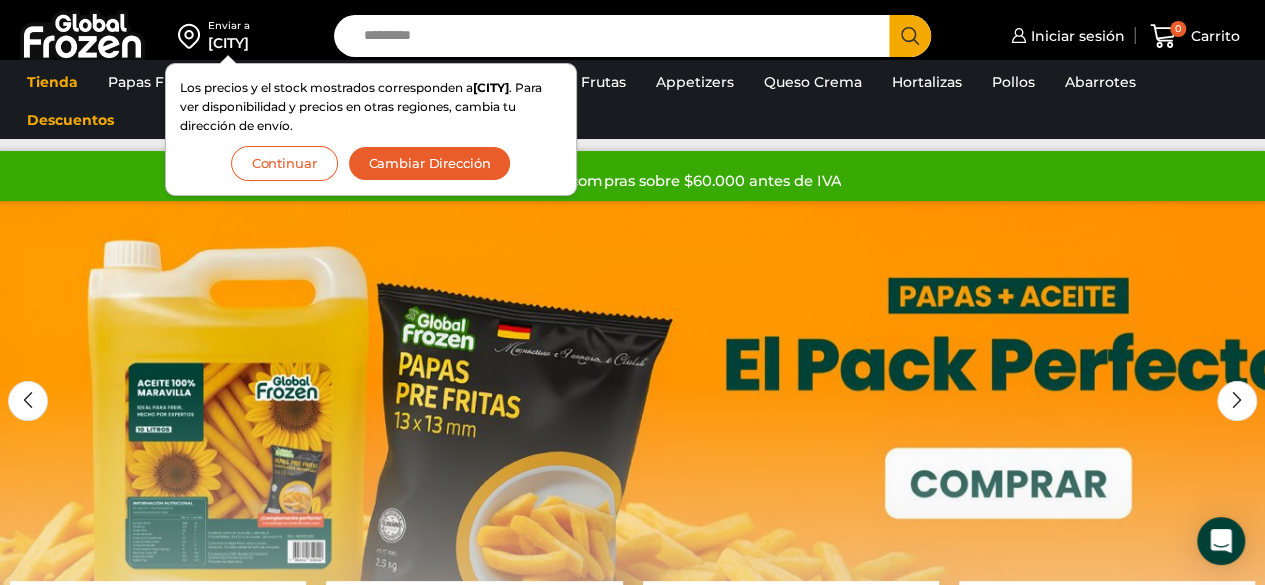 click on "Continuar" at bounding box center [284, 163] 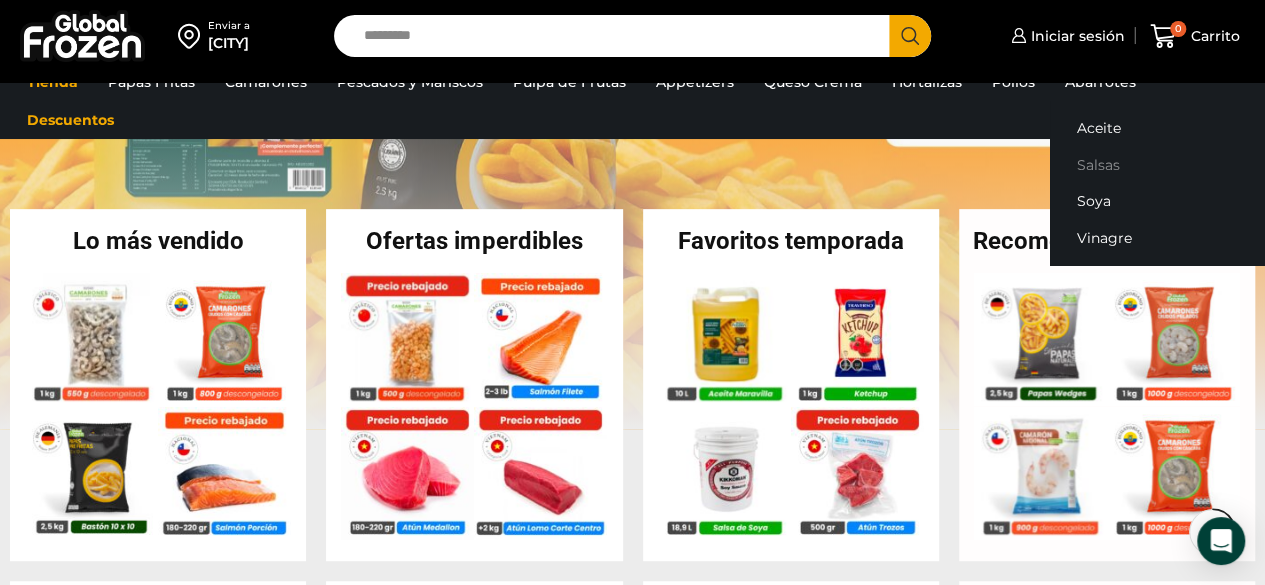 scroll, scrollTop: 400, scrollLeft: 0, axis: vertical 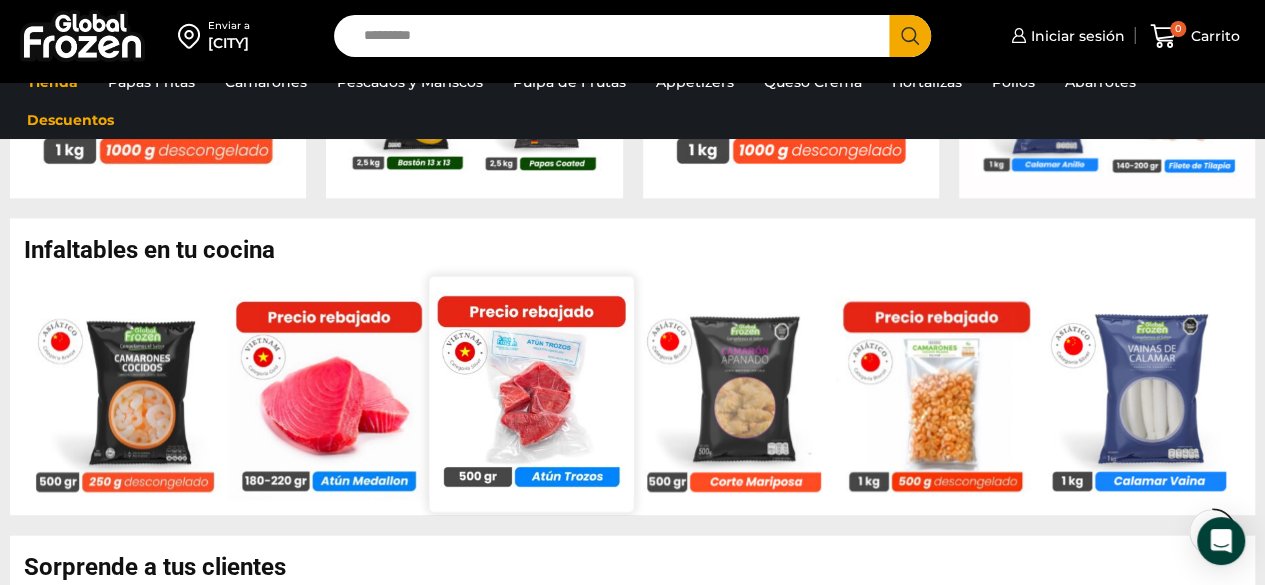 click at bounding box center (531, 393) 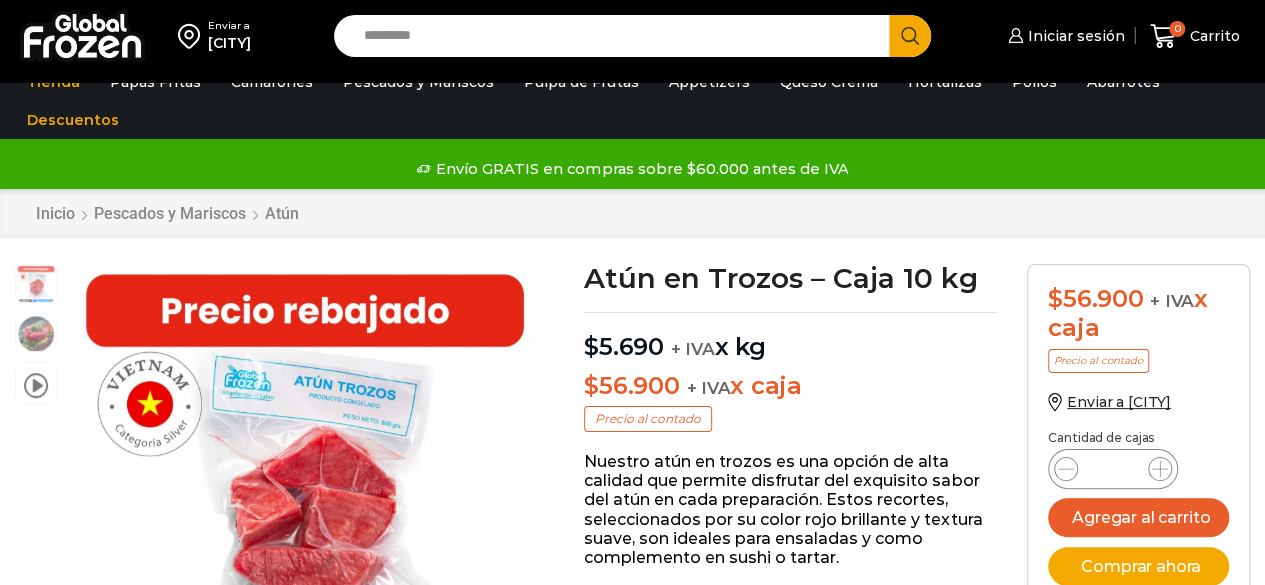 scroll, scrollTop: 1, scrollLeft: 0, axis: vertical 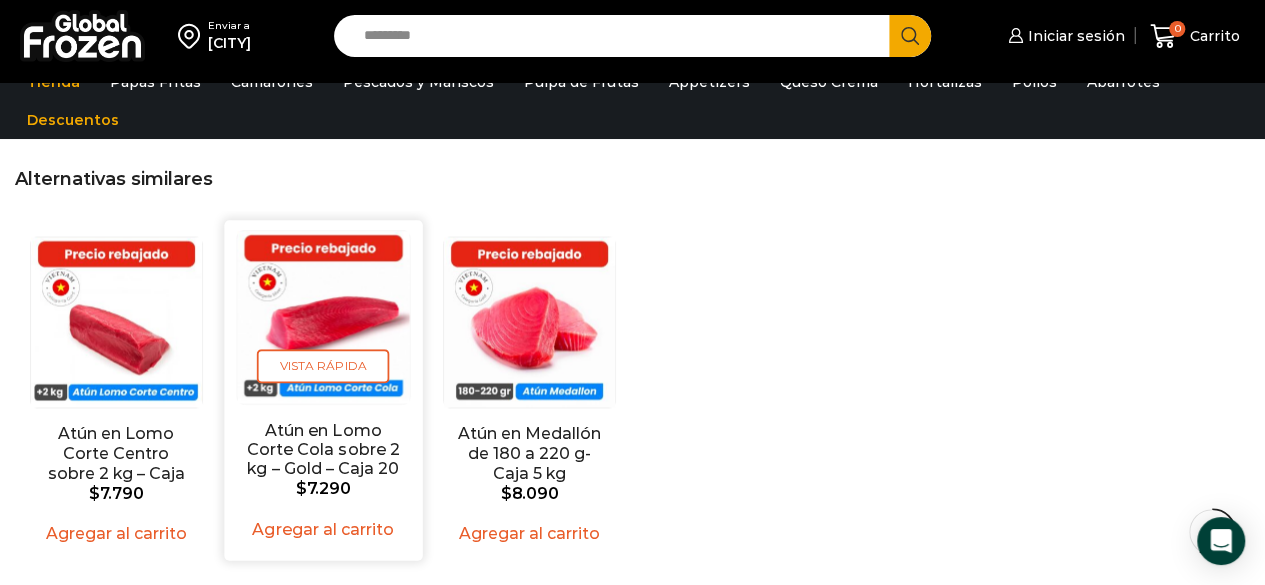 click at bounding box center [323, 317] 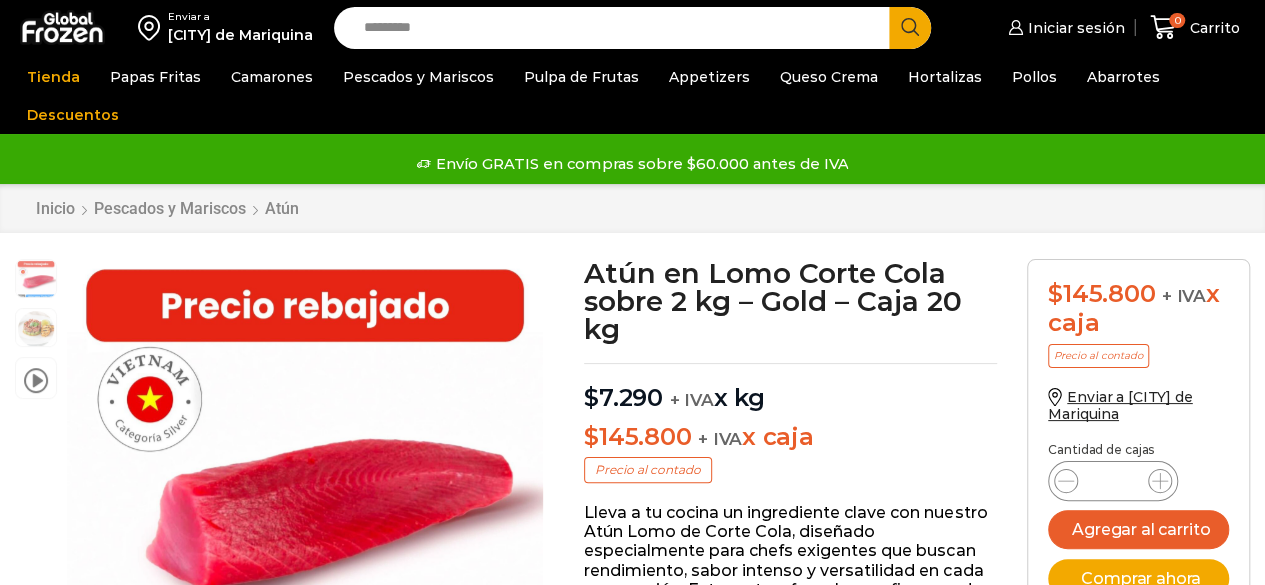 scroll, scrollTop: 1, scrollLeft: 0, axis: vertical 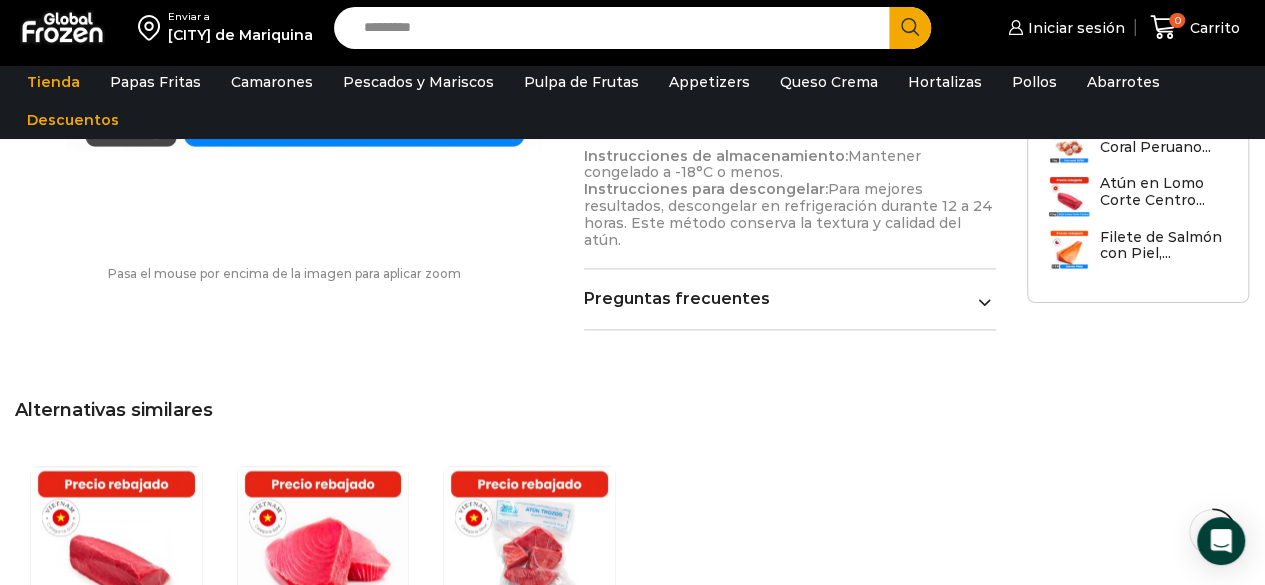 drag, startPoint x: 1279, startPoint y: 113, endPoint x: 1279, endPoint y: 345, distance: 232 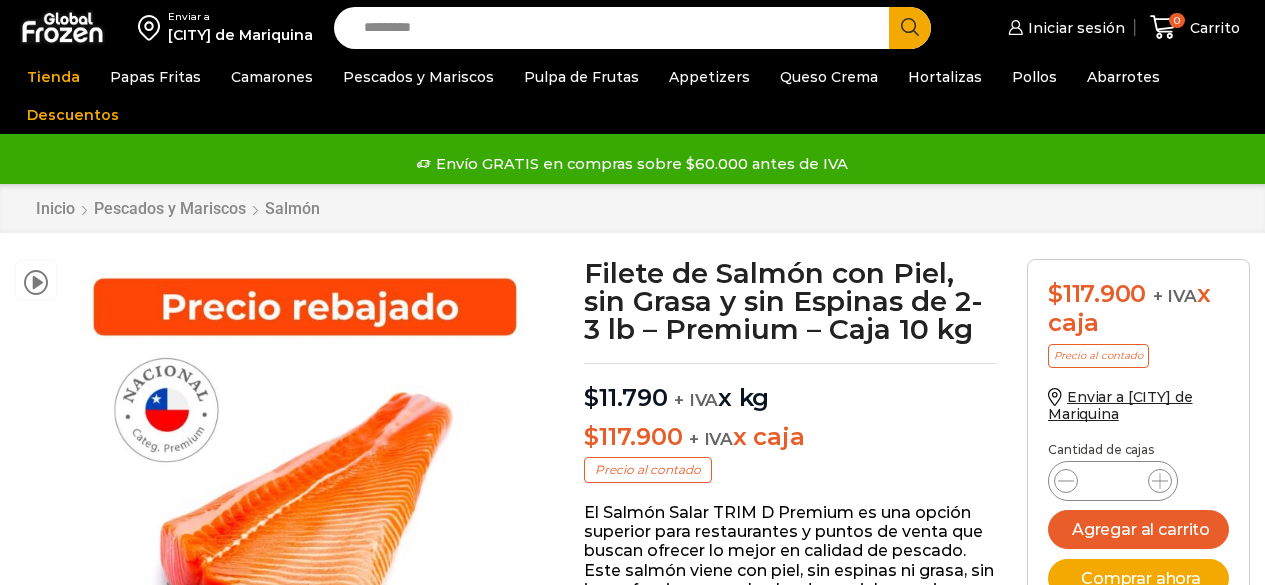 scroll, scrollTop: 0, scrollLeft: 0, axis: both 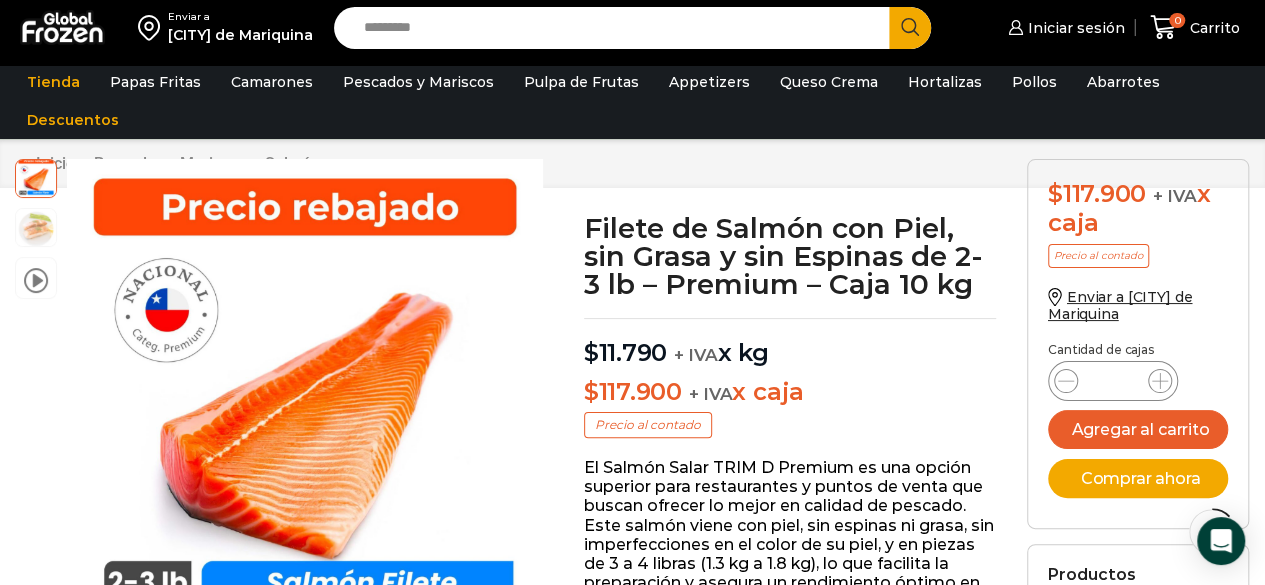 drag, startPoint x: 1279, startPoint y: 76, endPoint x: 1250, endPoint y: 6, distance: 75.76939 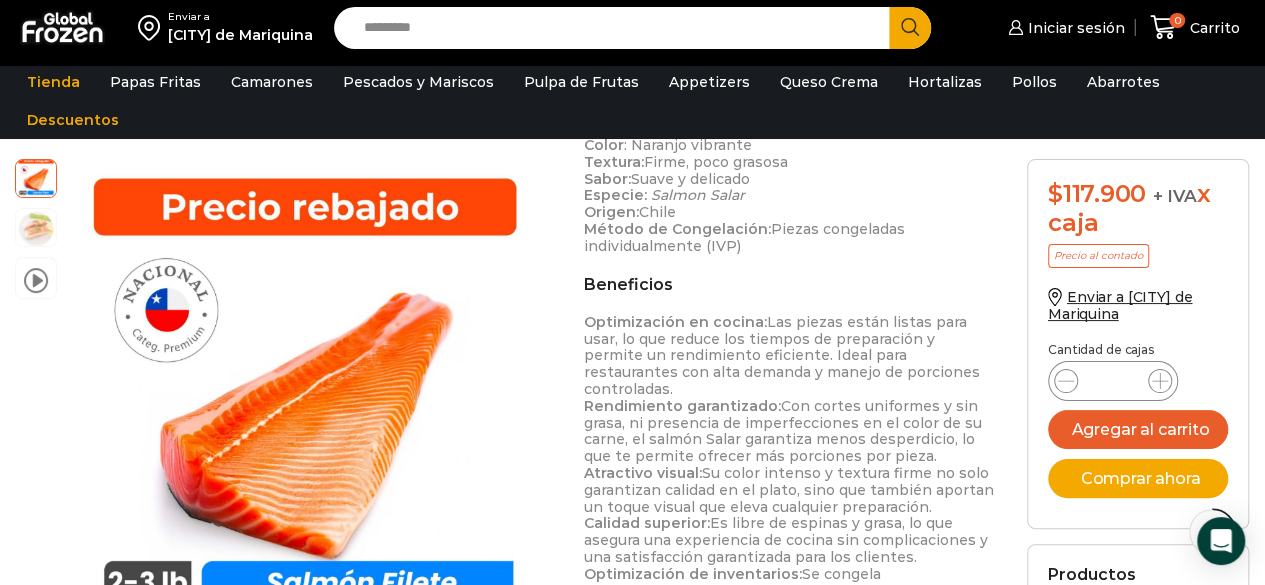 scroll, scrollTop: 981, scrollLeft: 0, axis: vertical 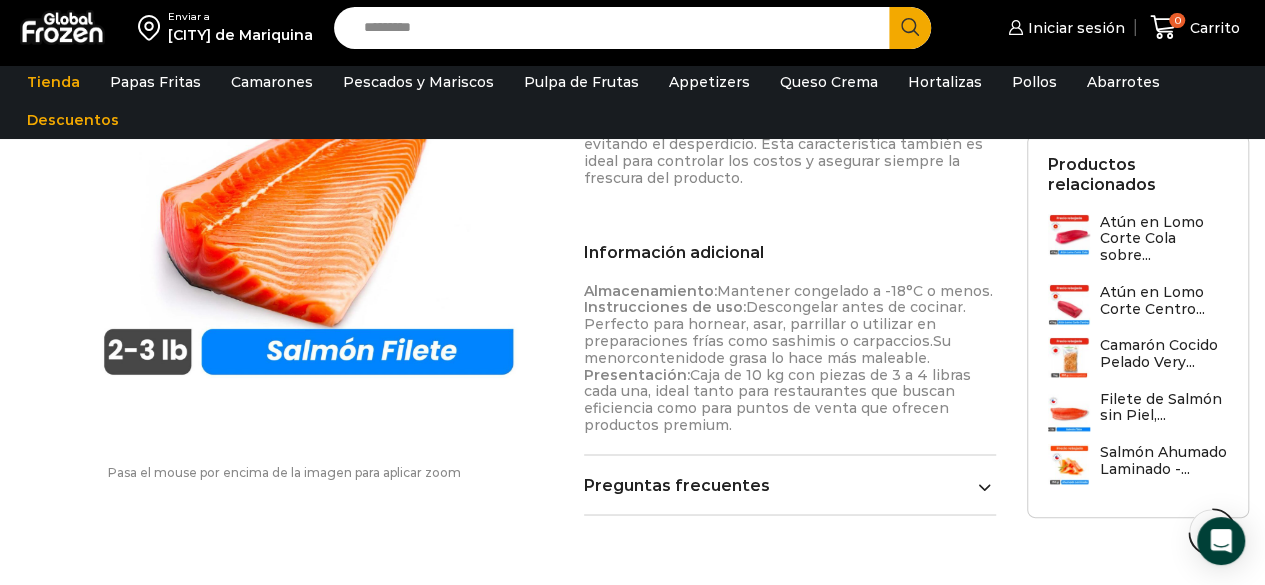 click on "Salmón Ahumado Laminado -..." at bounding box center [1164, 461] 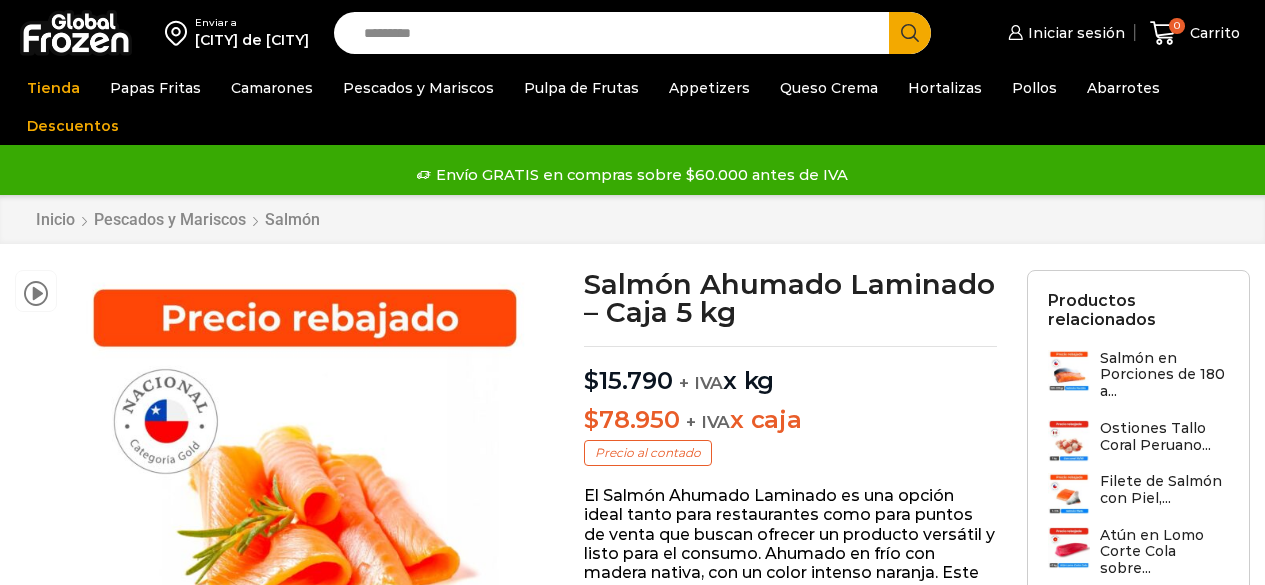 scroll, scrollTop: 0, scrollLeft: 0, axis: both 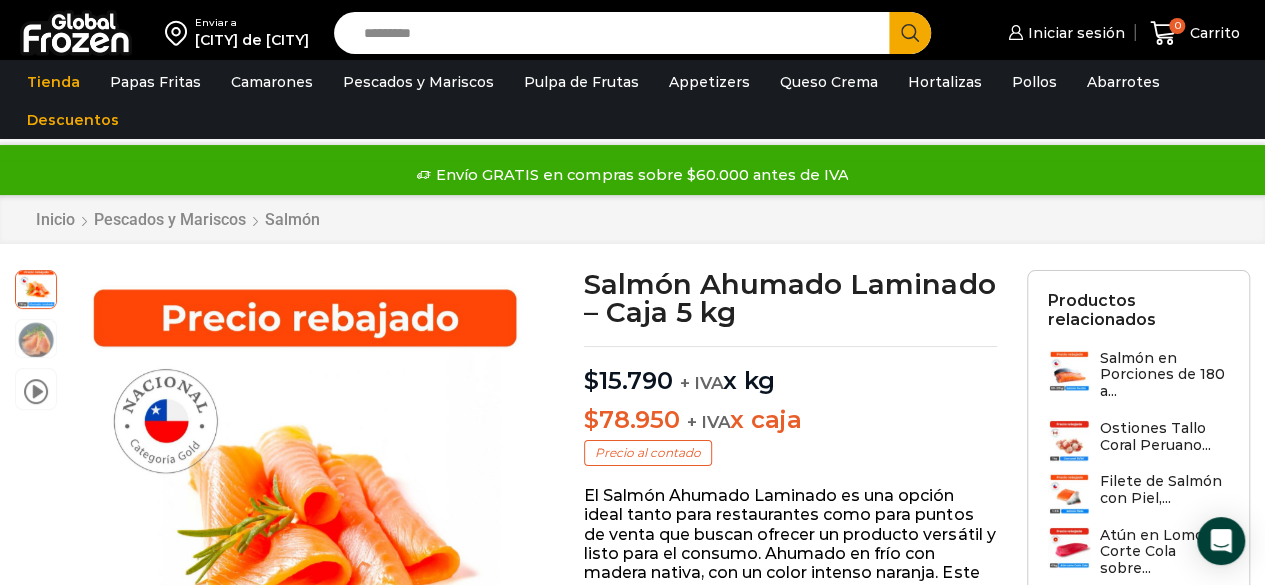 drag, startPoint x: 1279, startPoint y: 115, endPoint x: 1279, endPoint y: 29, distance: 86 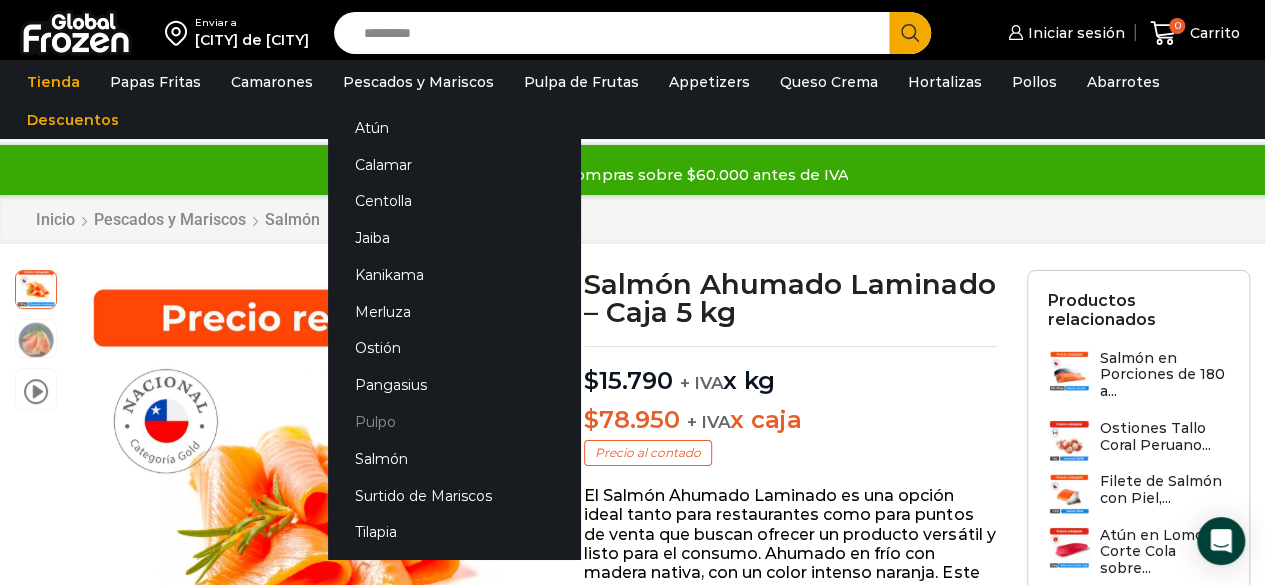 click on "Pulpo" at bounding box center (454, 422) 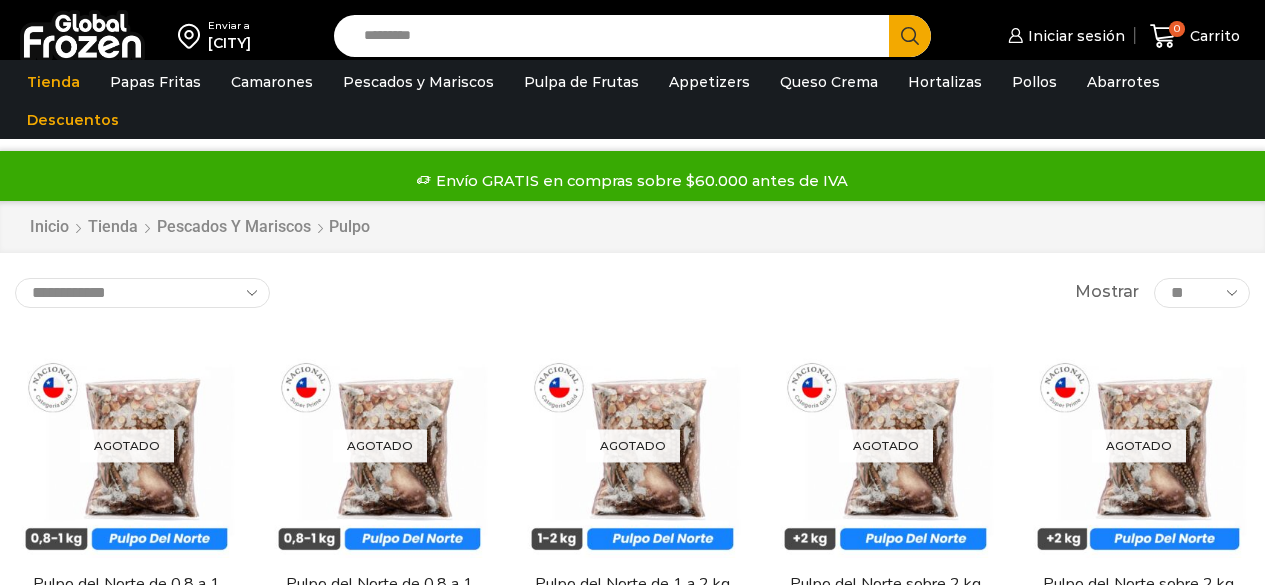 scroll, scrollTop: 0, scrollLeft: 0, axis: both 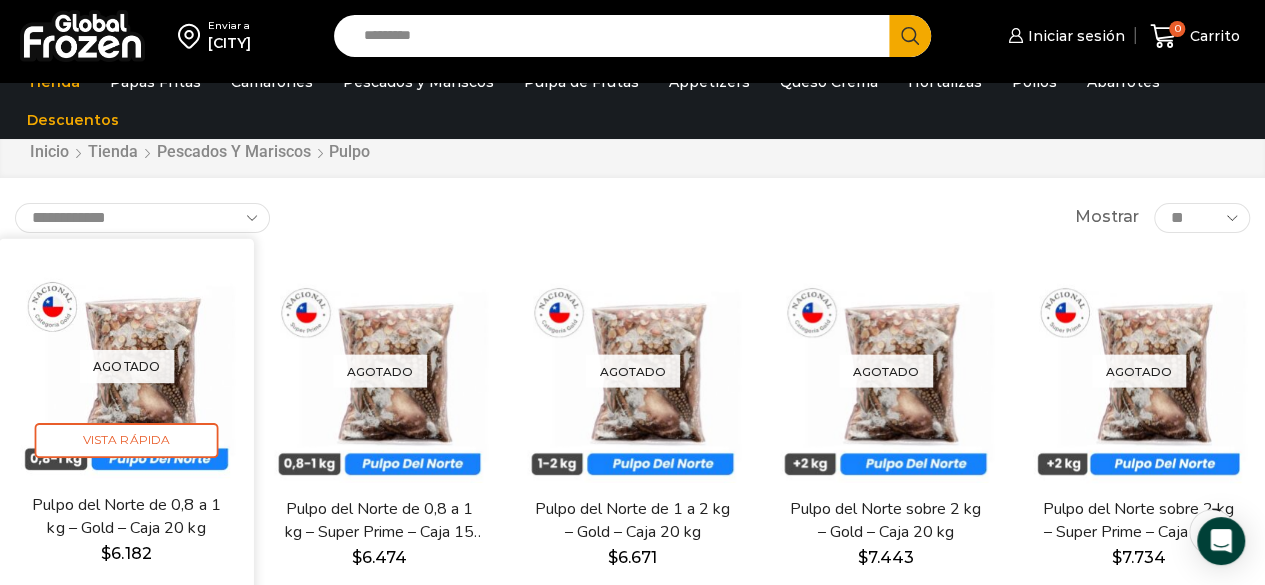 click at bounding box center [126, 366] 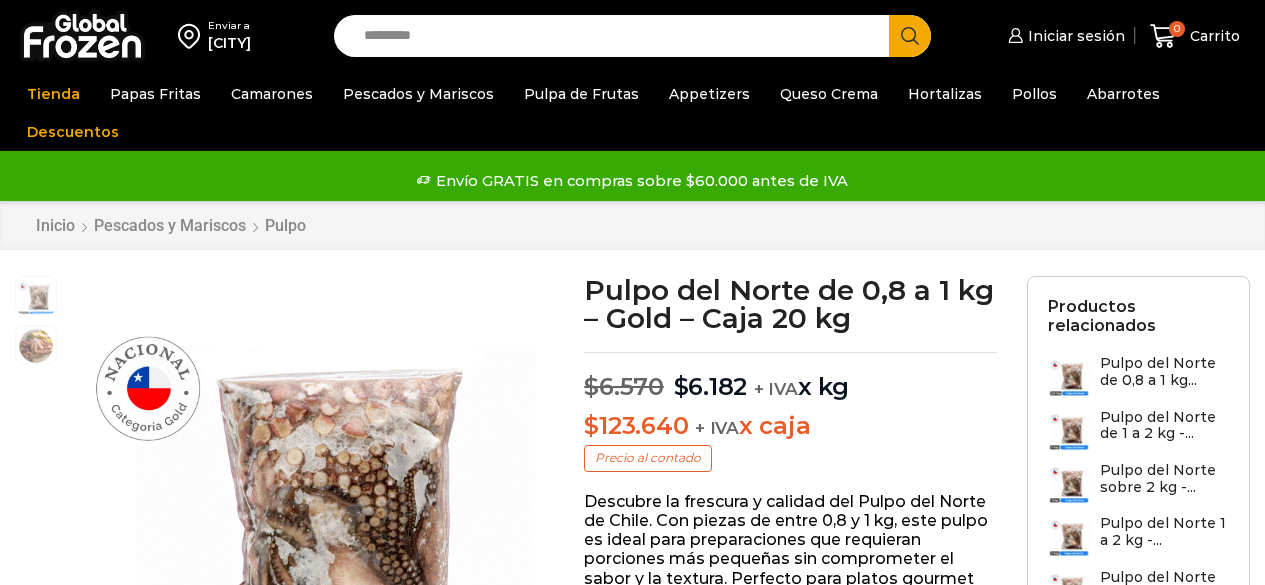 scroll, scrollTop: 0, scrollLeft: 0, axis: both 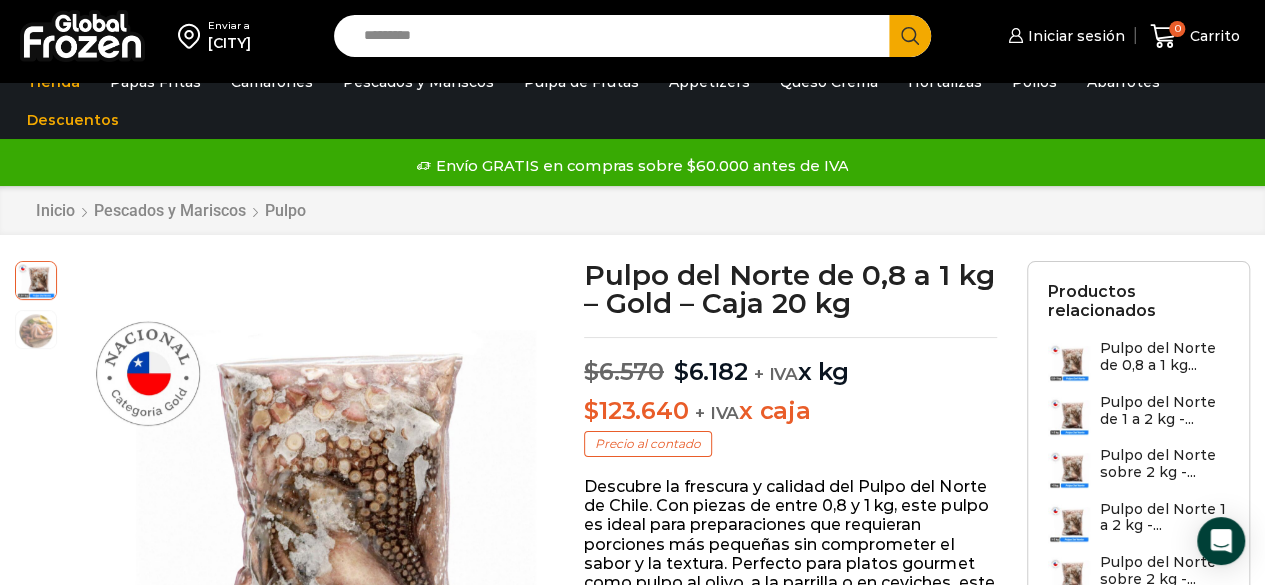 drag, startPoint x: 1279, startPoint y: 75, endPoint x: 1278, endPoint y: 62, distance: 13.038404 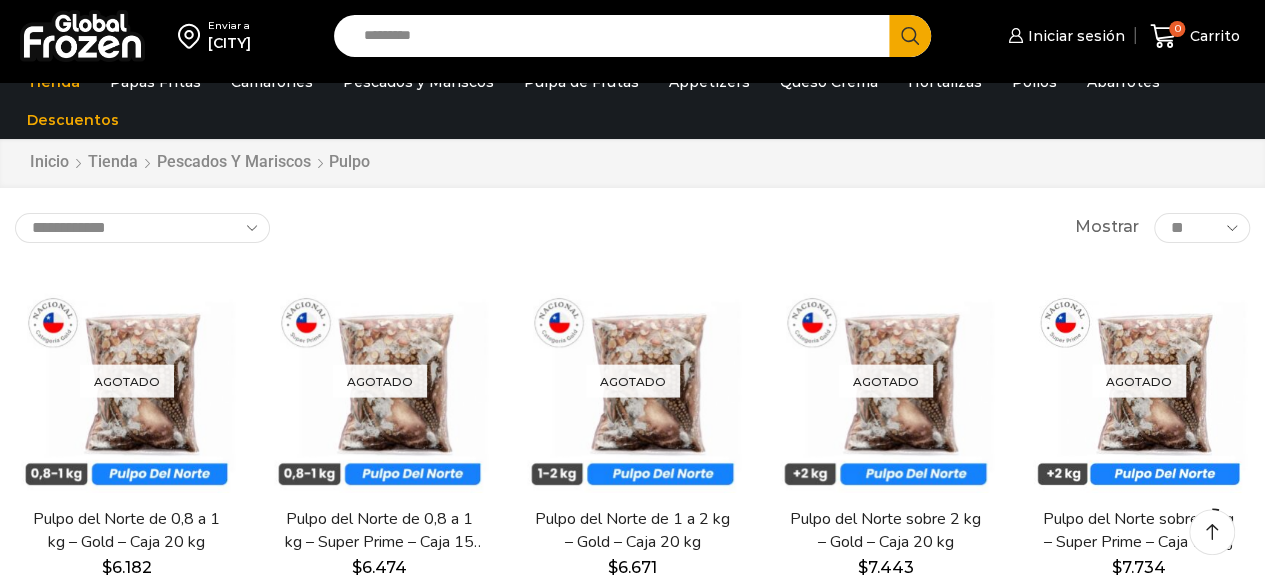 scroll, scrollTop: 53, scrollLeft: 0, axis: vertical 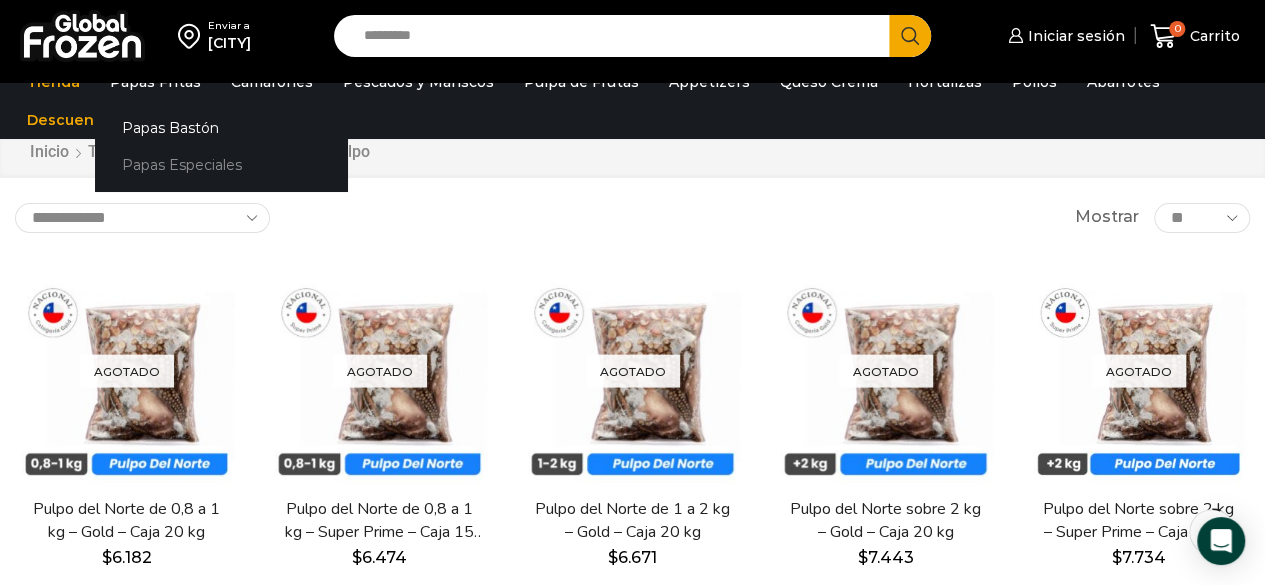 click on "Papas Especiales" at bounding box center (221, 164) 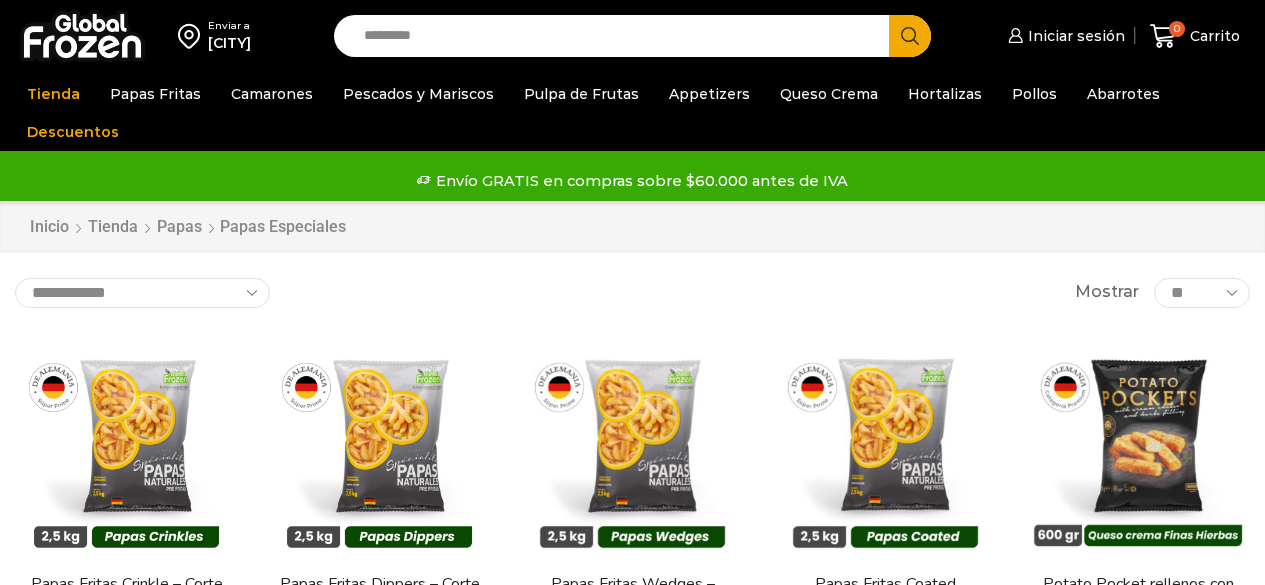 scroll, scrollTop: 0, scrollLeft: 0, axis: both 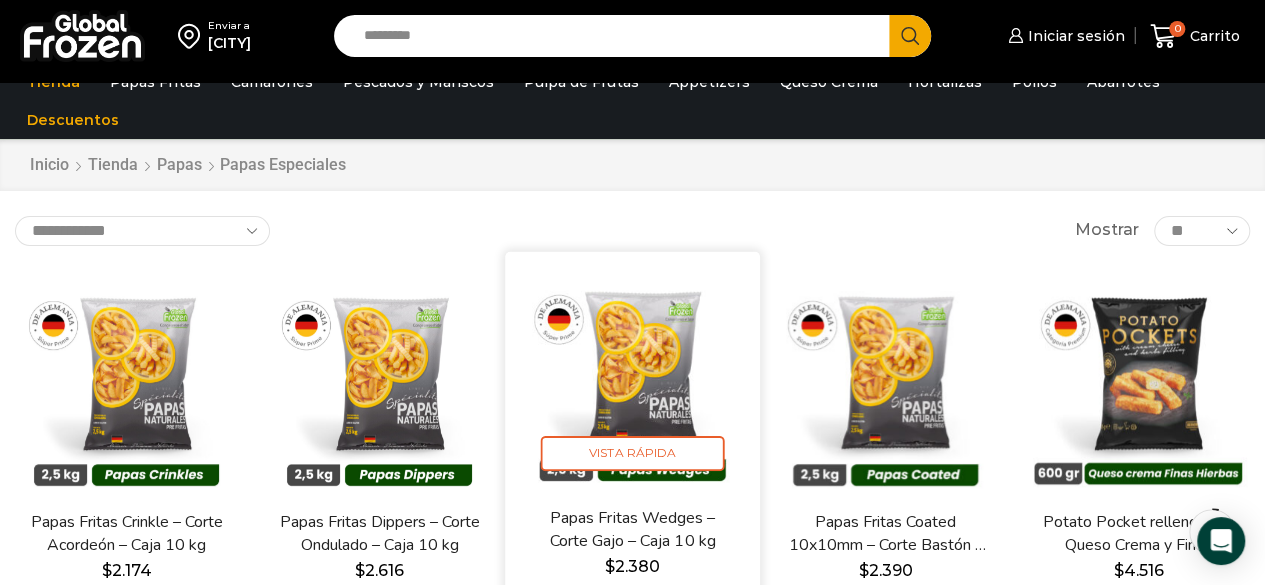 click at bounding box center [632, 379] 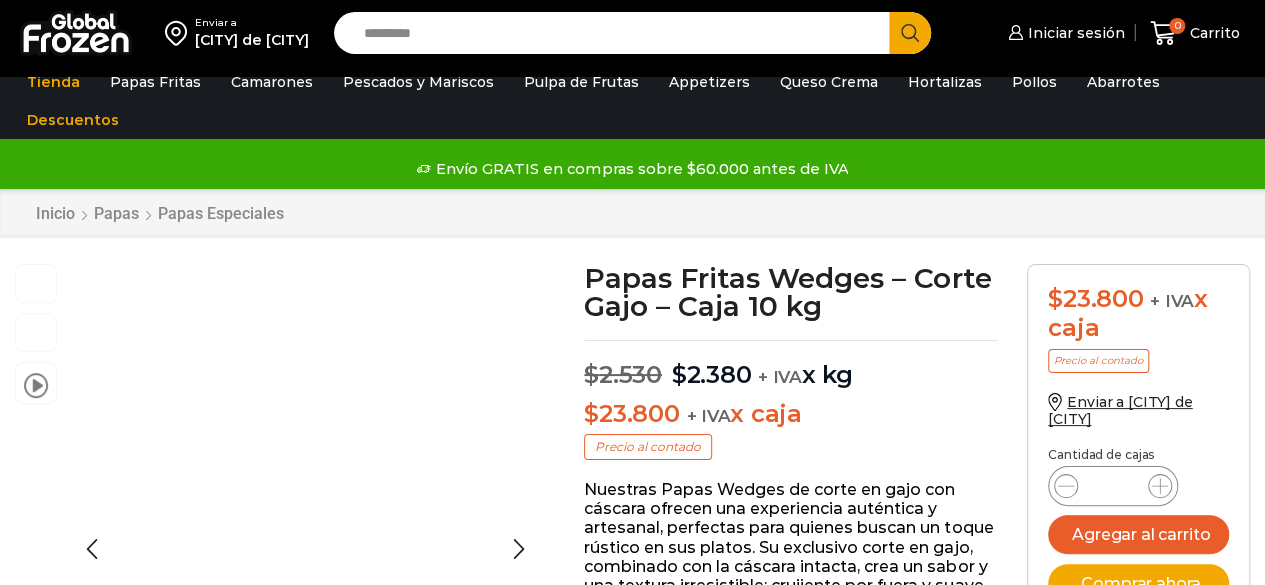 scroll, scrollTop: 1, scrollLeft: 0, axis: vertical 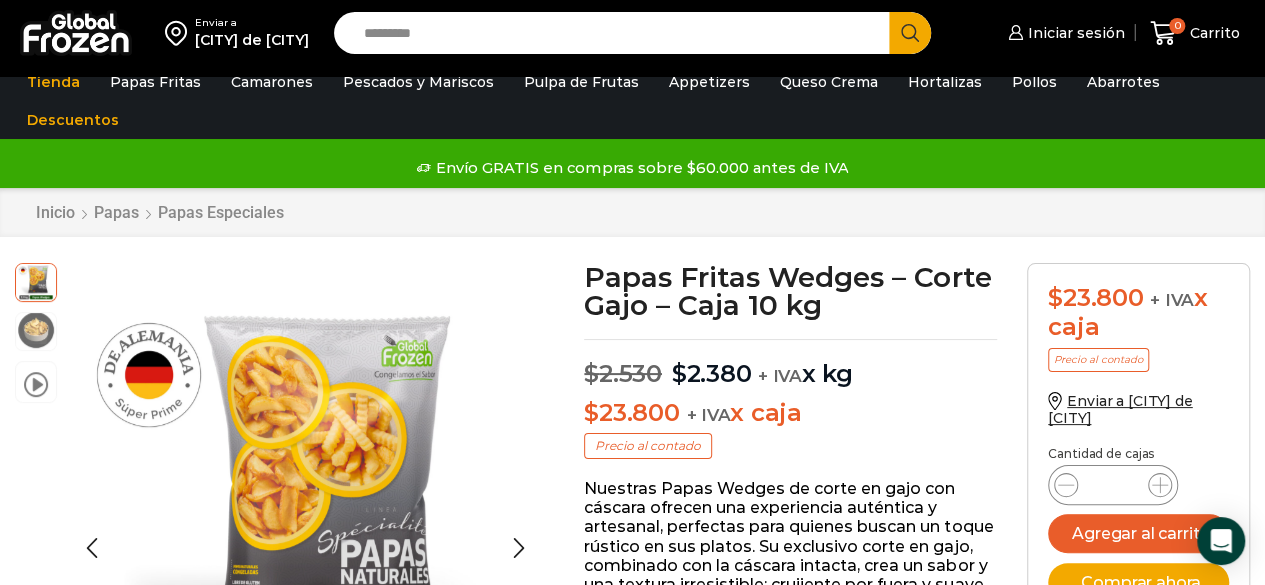 click at bounding box center [36, 330] 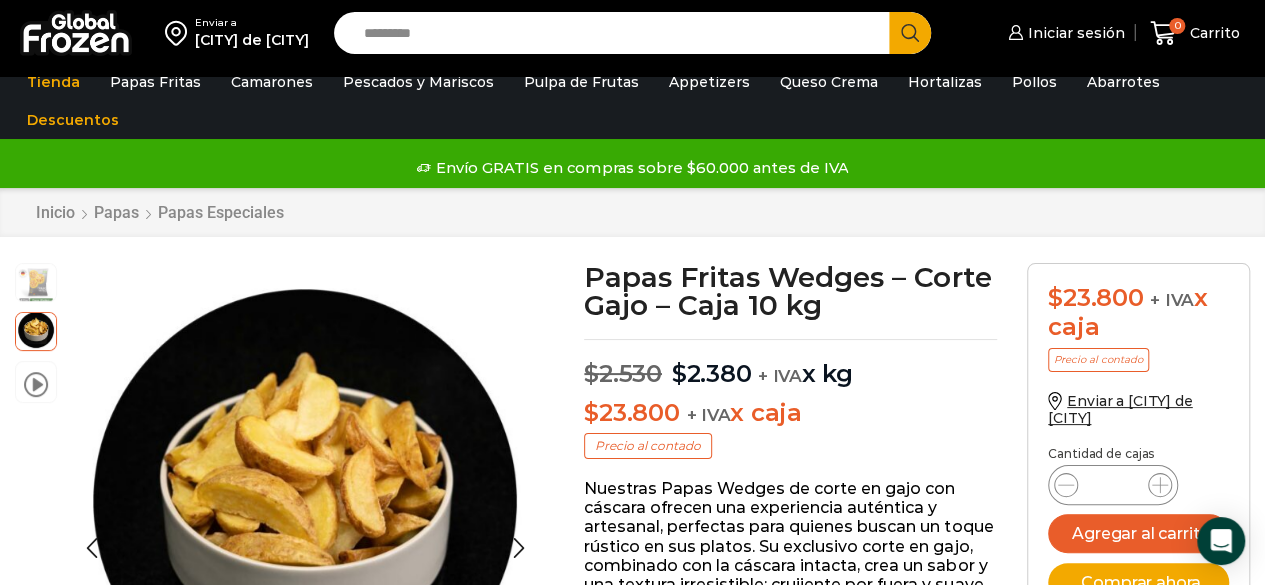 scroll, scrollTop: 0, scrollLeft: 0, axis: both 